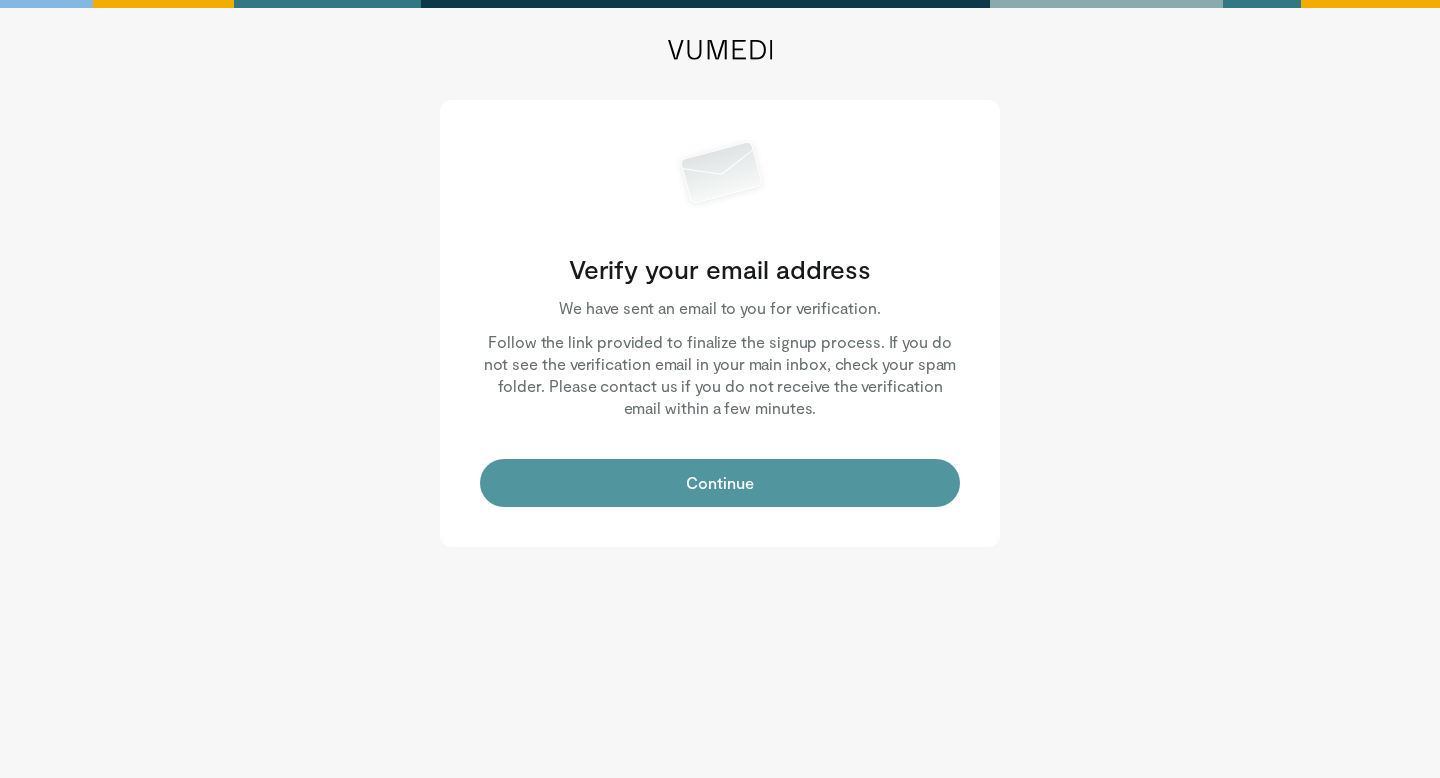 scroll, scrollTop: 0, scrollLeft: 0, axis: both 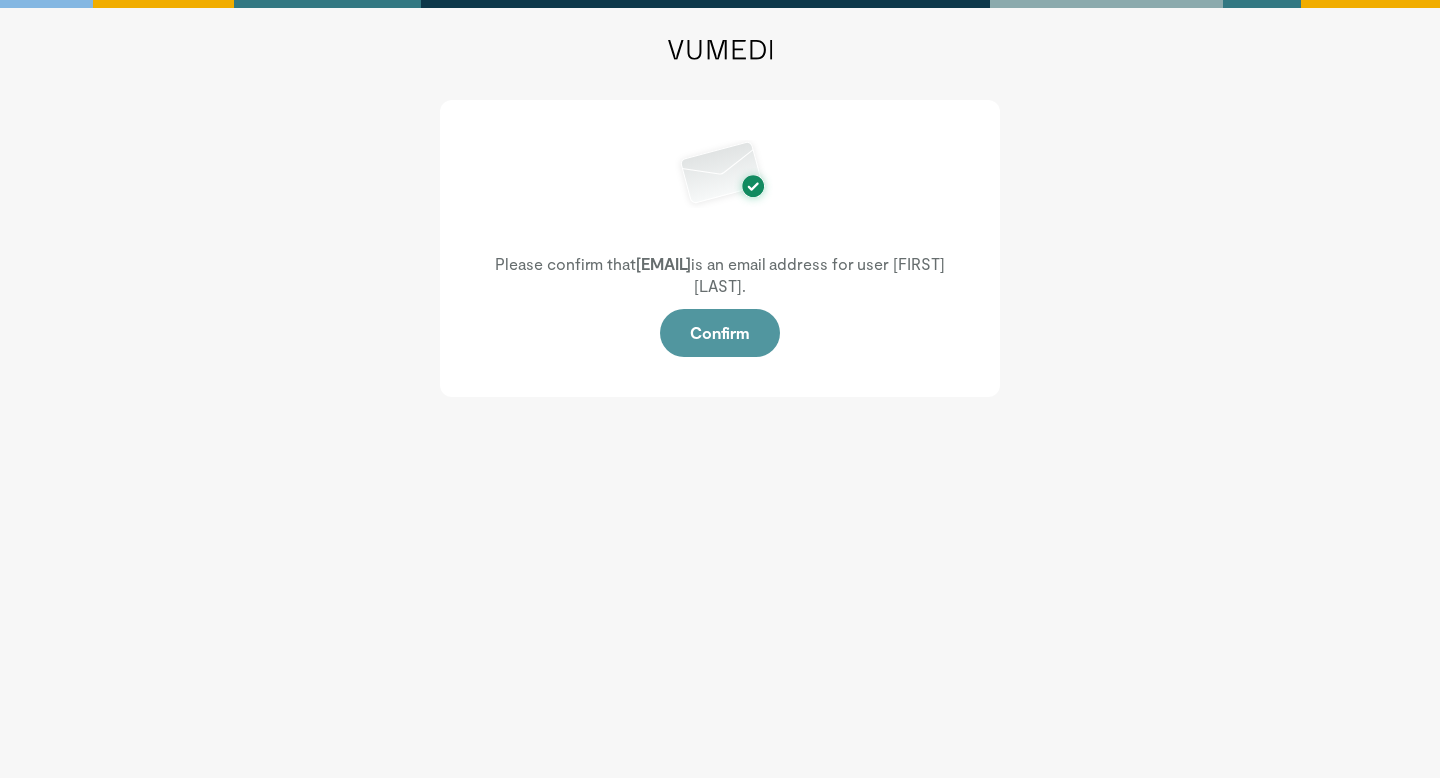 click on "Confirm" at bounding box center [720, 333] 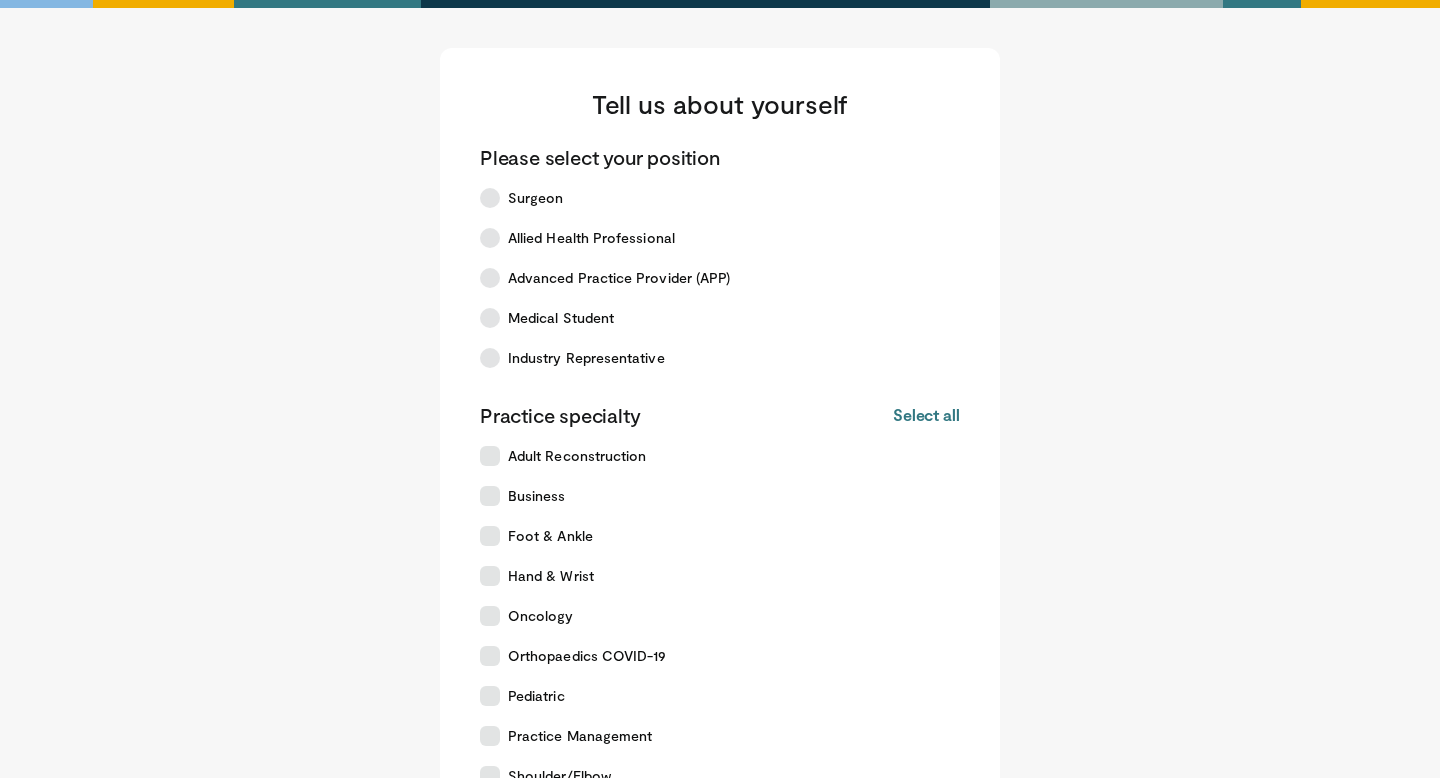 scroll, scrollTop: 0, scrollLeft: 0, axis: both 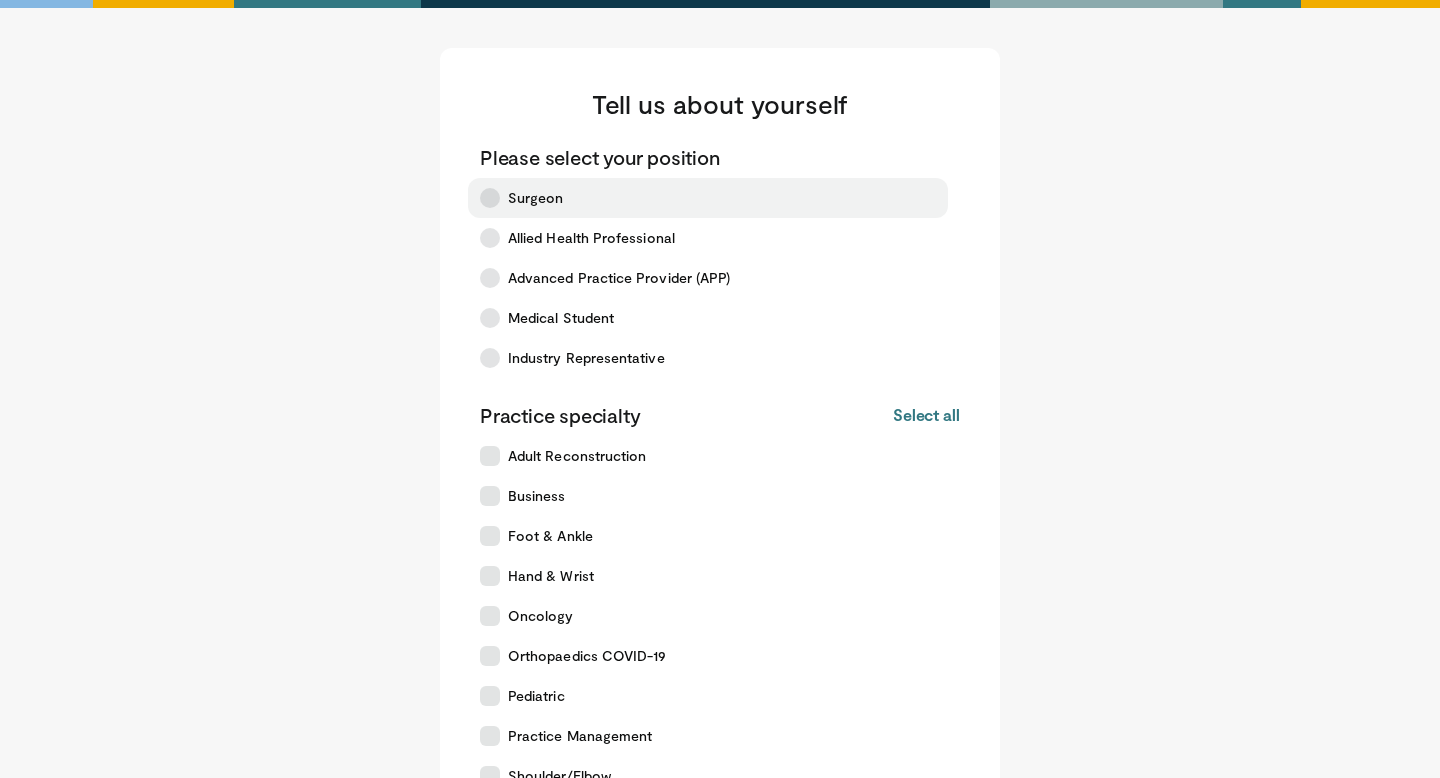 click on "Surgeon" at bounding box center (536, 198) 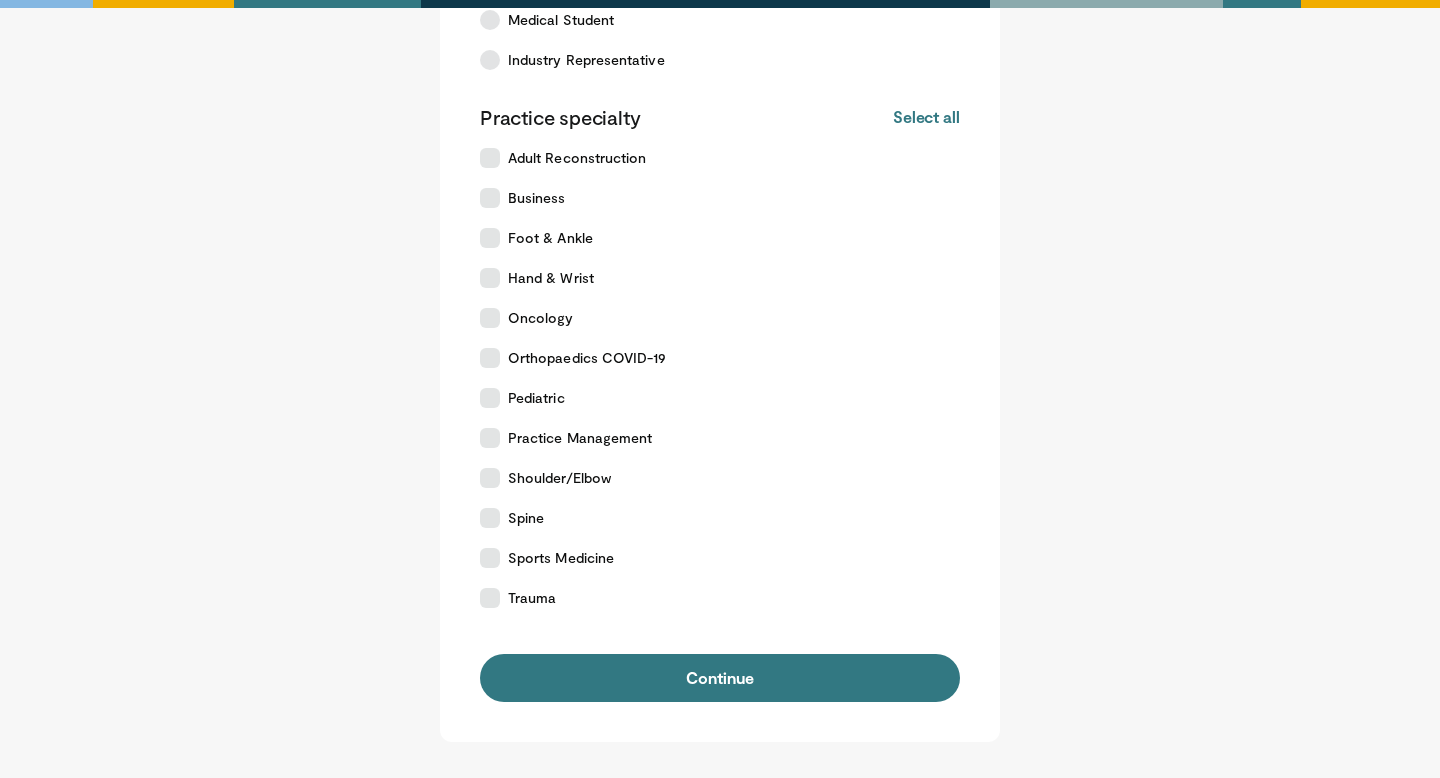 scroll, scrollTop: 297, scrollLeft: 0, axis: vertical 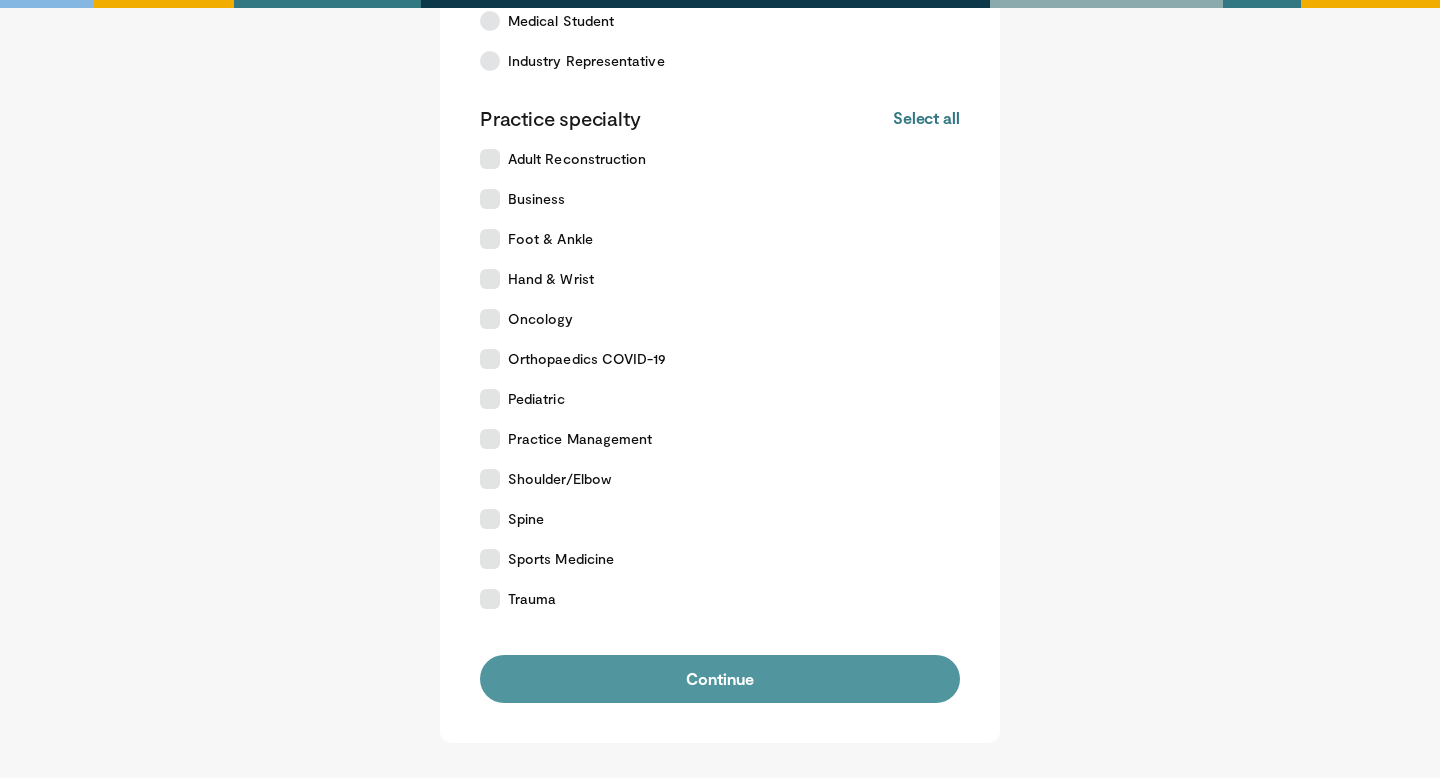 click on "Continue" at bounding box center [720, 679] 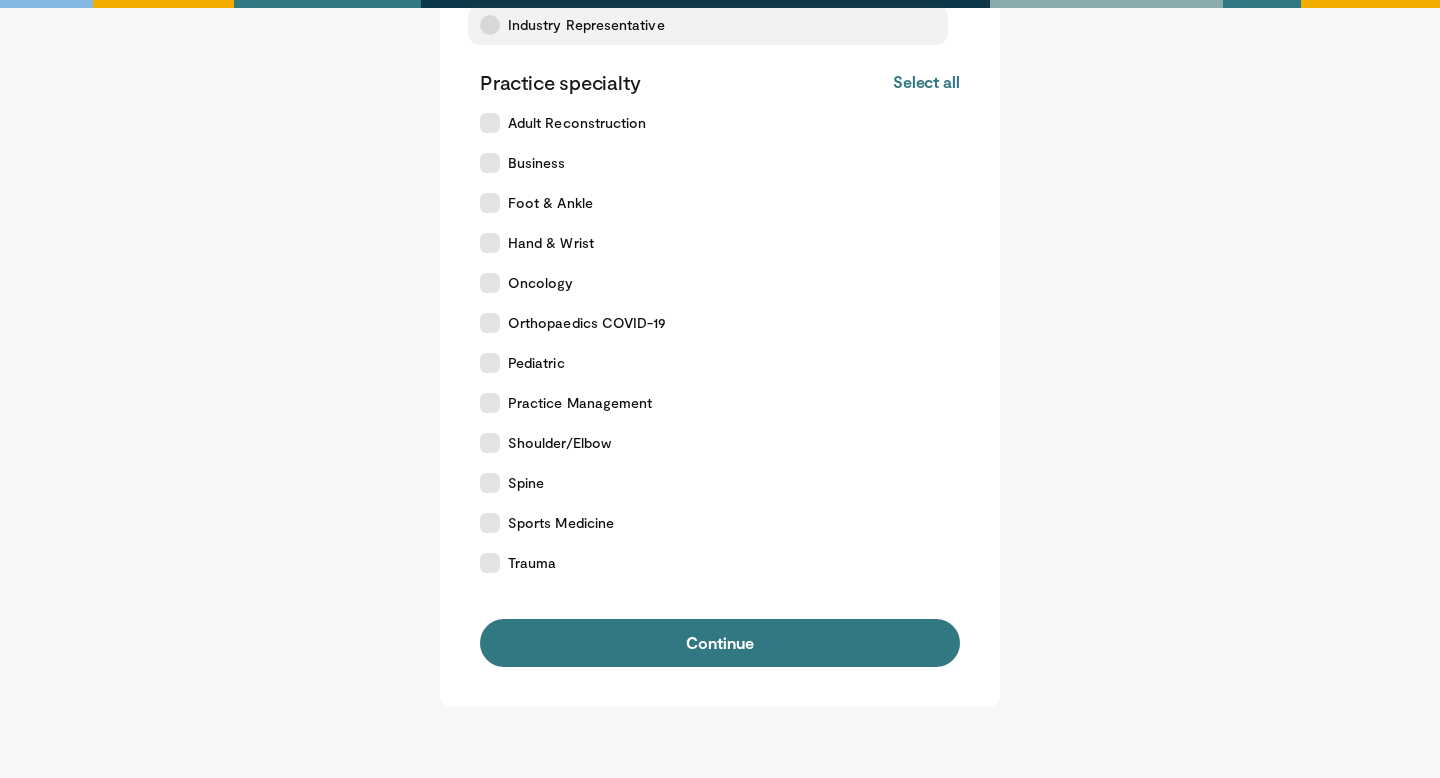 scroll, scrollTop: 336, scrollLeft: 0, axis: vertical 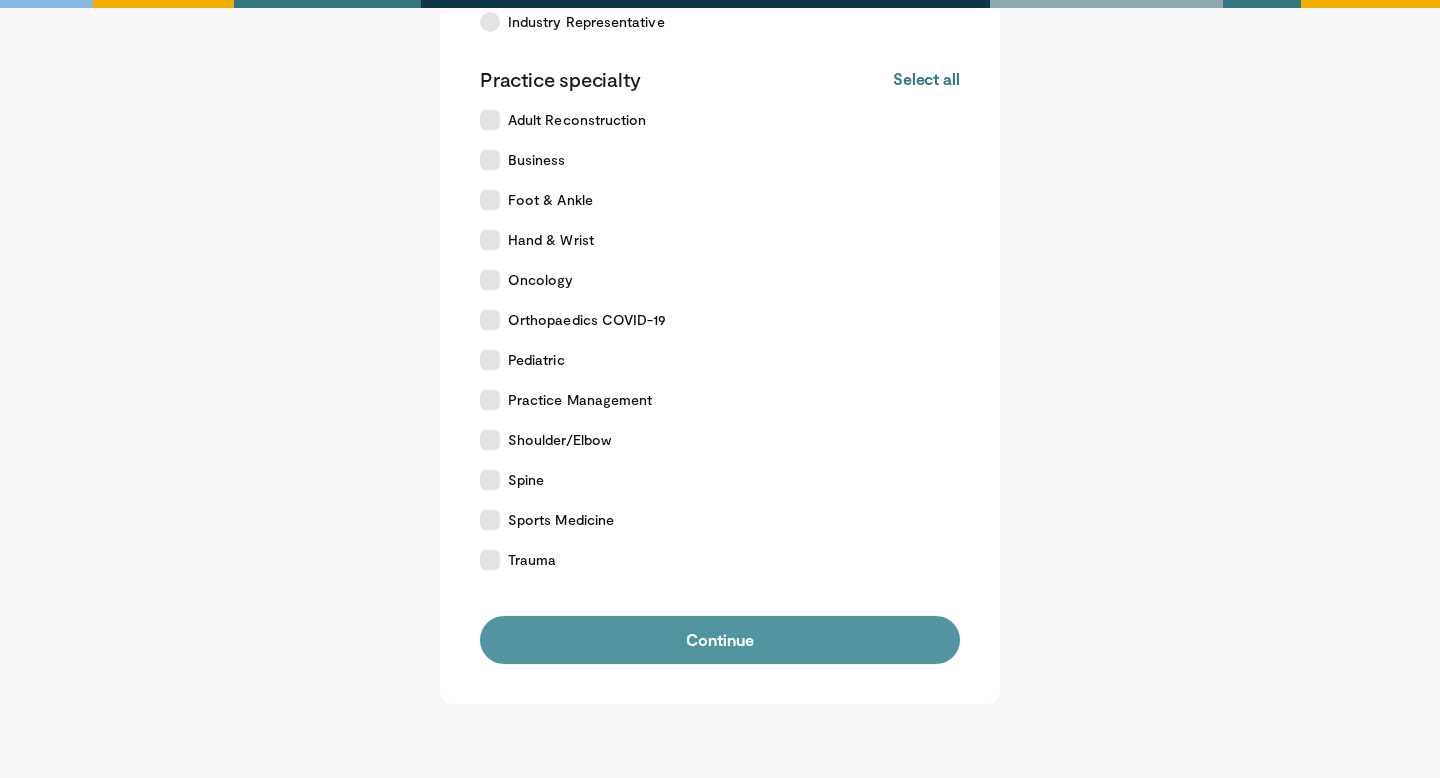 click on "Continue" at bounding box center (720, 640) 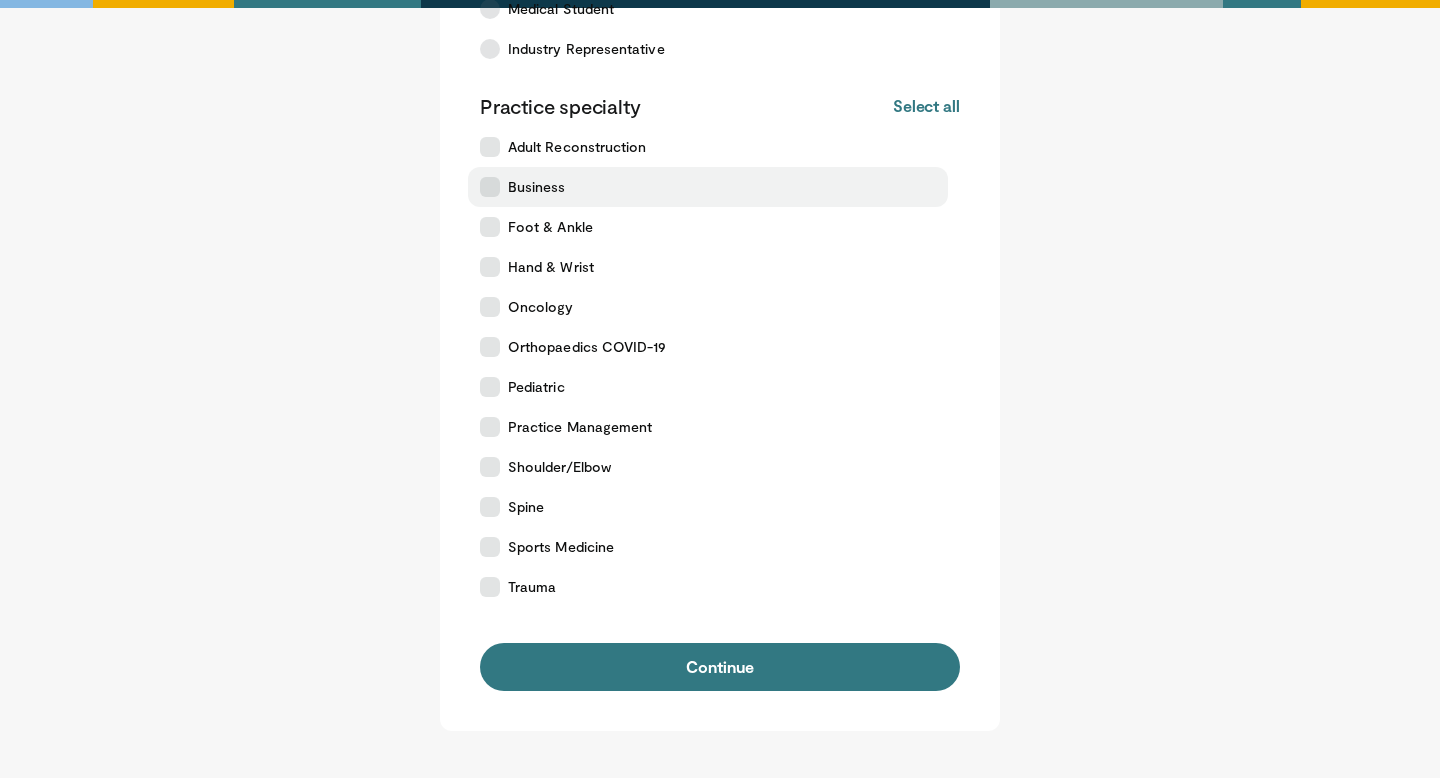 scroll, scrollTop: 316, scrollLeft: 0, axis: vertical 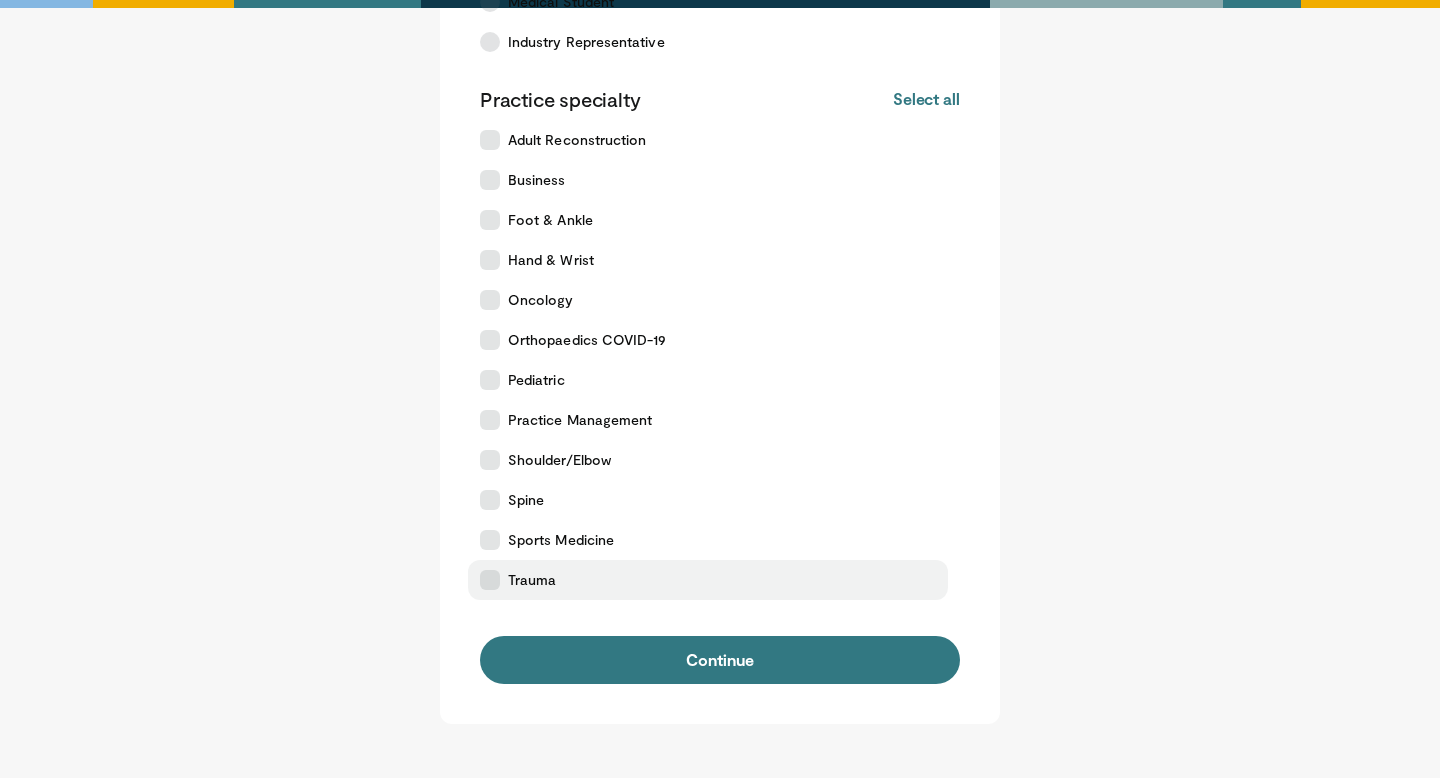 click on "Trauma" at bounding box center [708, 580] 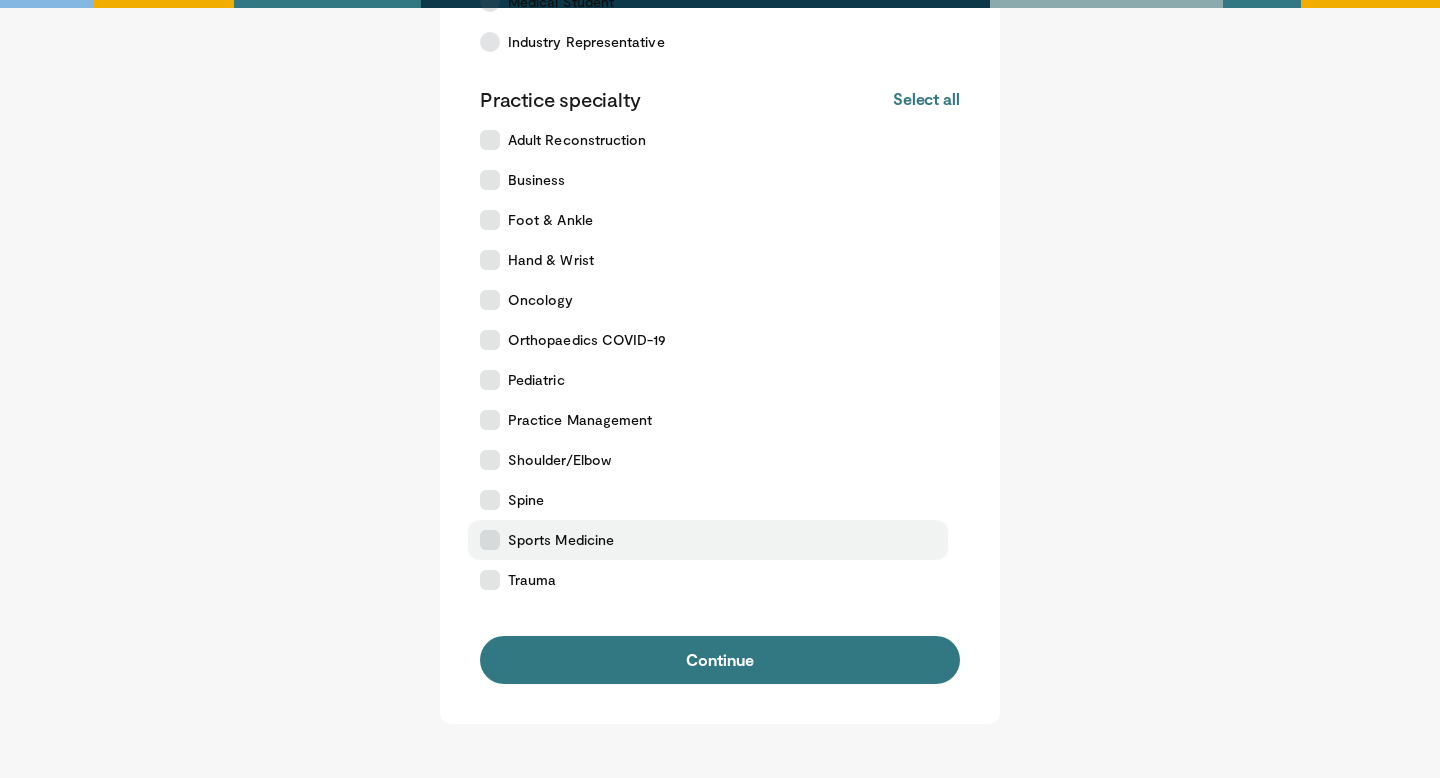 click on "Sports Medicine" at bounding box center [708, 540] 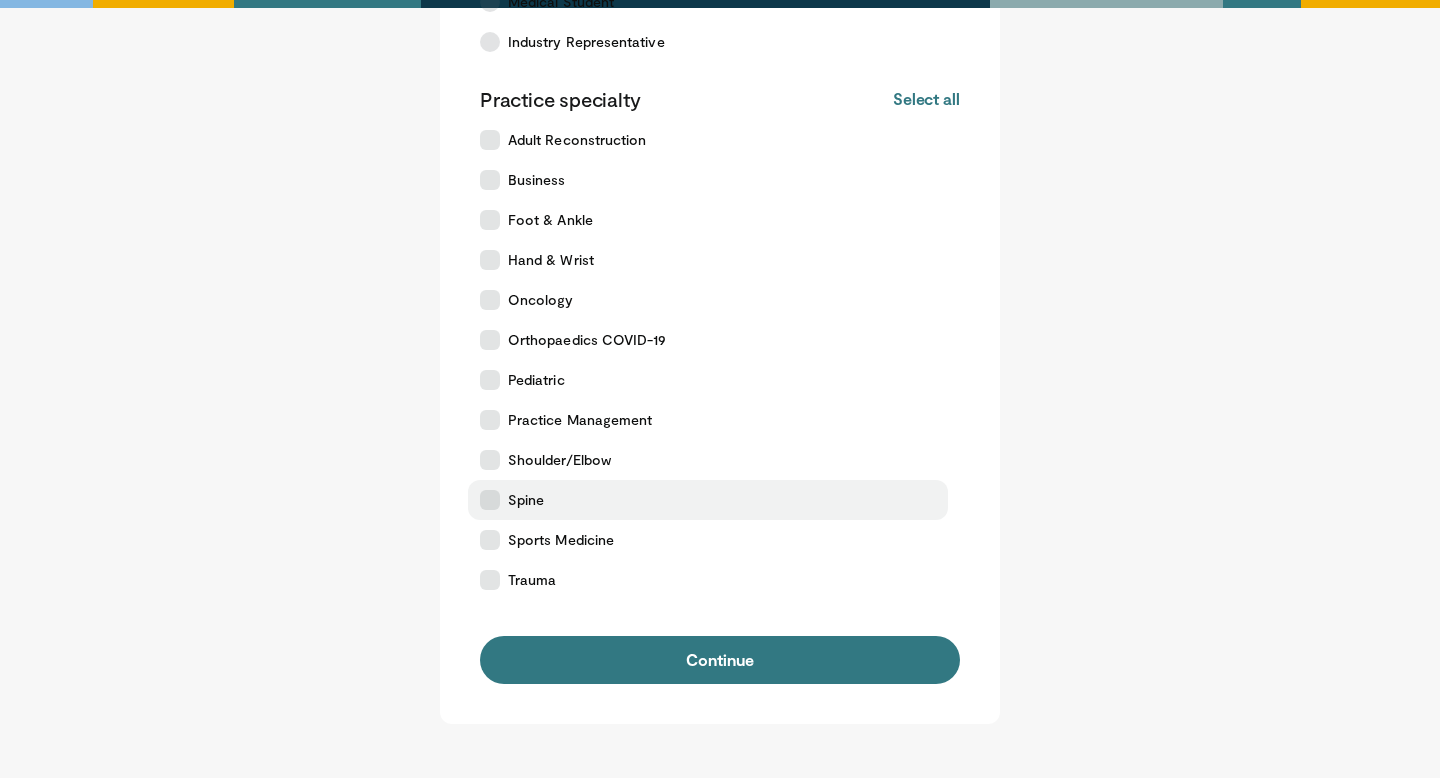 click on "Spine" at bounding box center [526, 500] 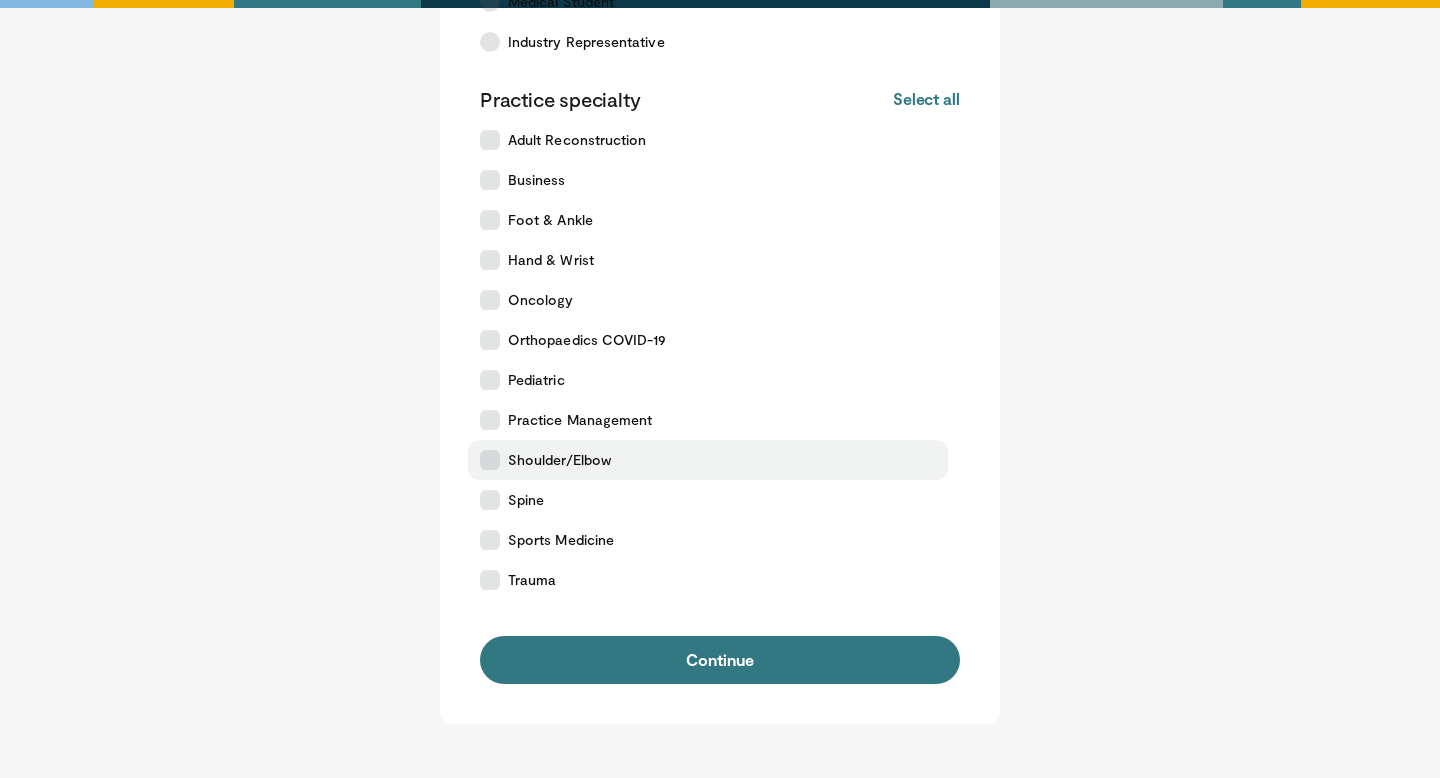 click on "Shoulder/Elbow" at bounding box center (559, 460) 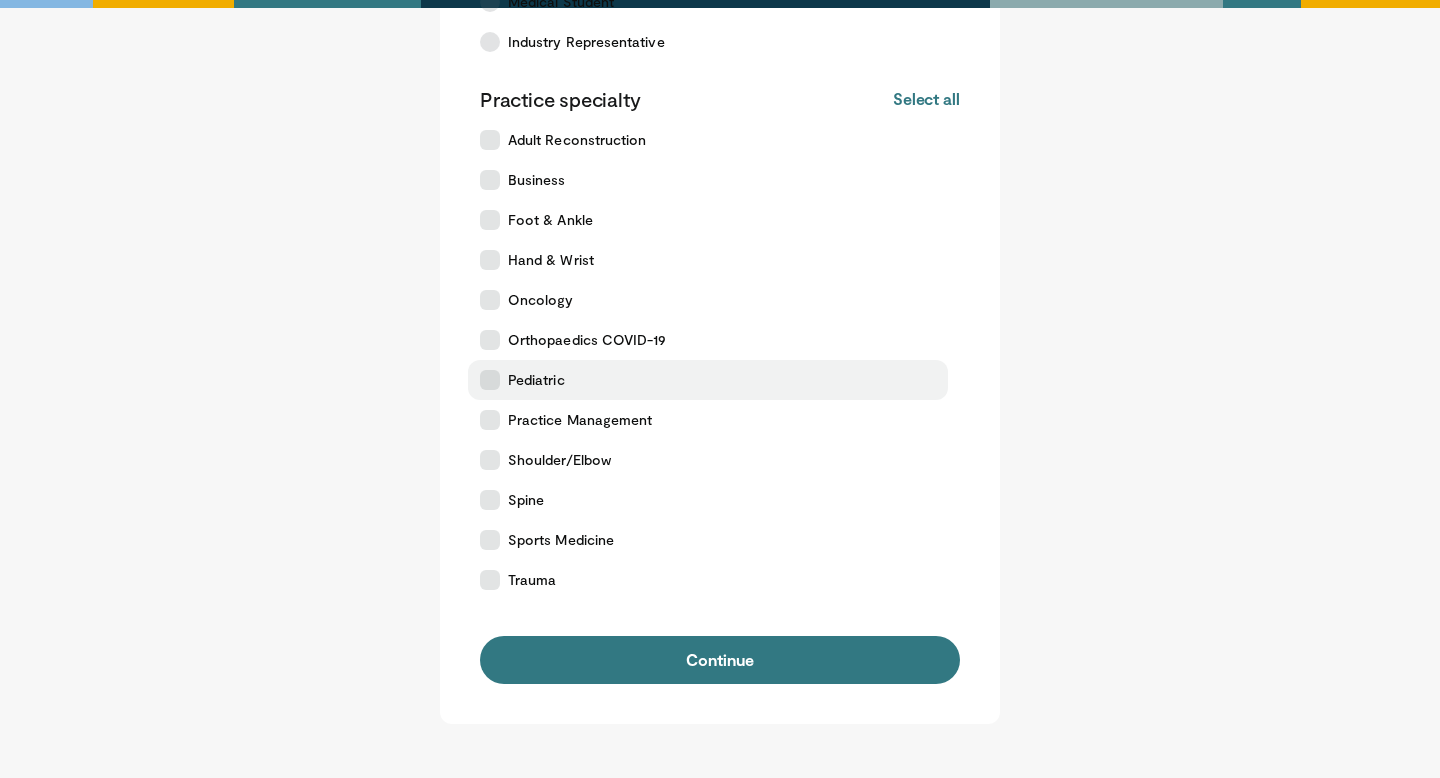 click on "Pediatric" at bounding box center [536, 380] 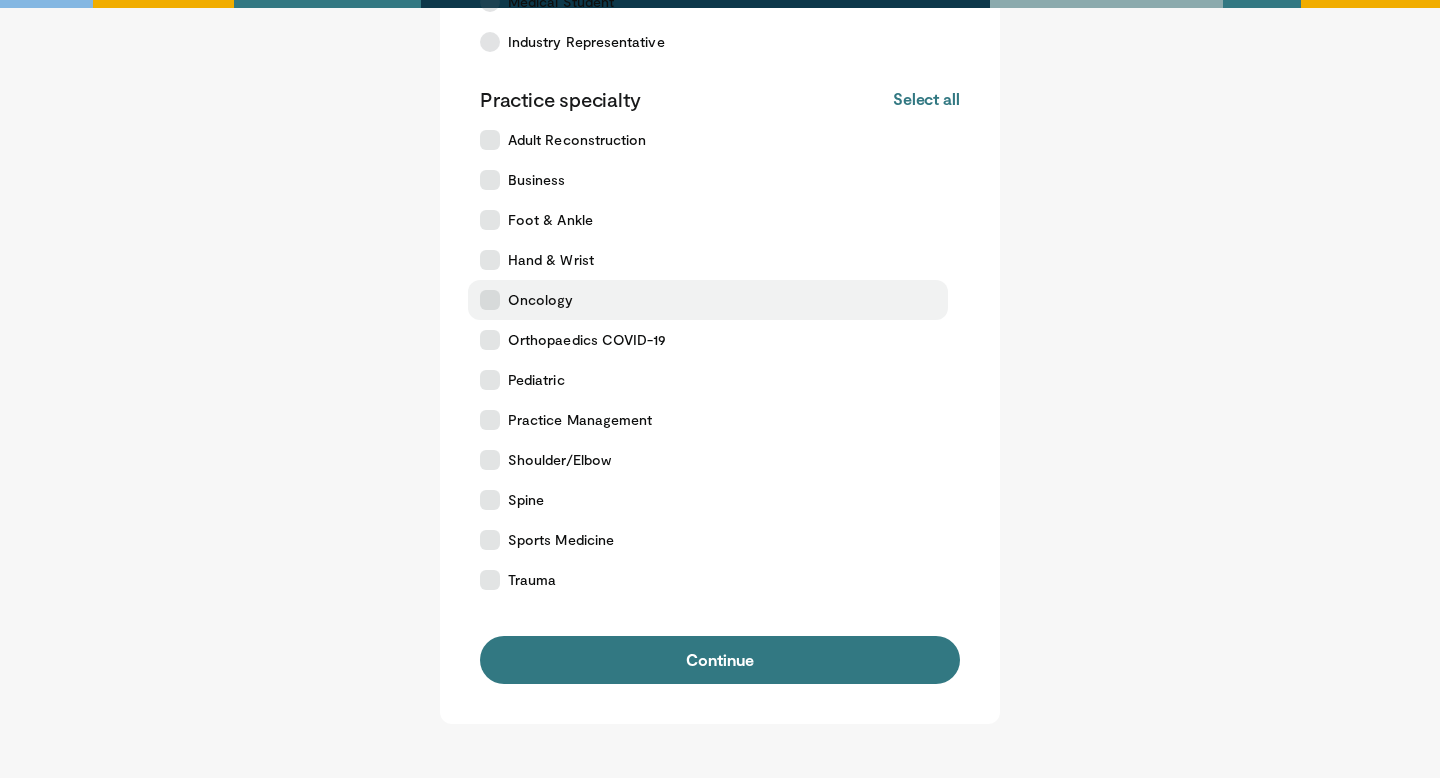 click on "Oncology" at bounding box center (708, 300) 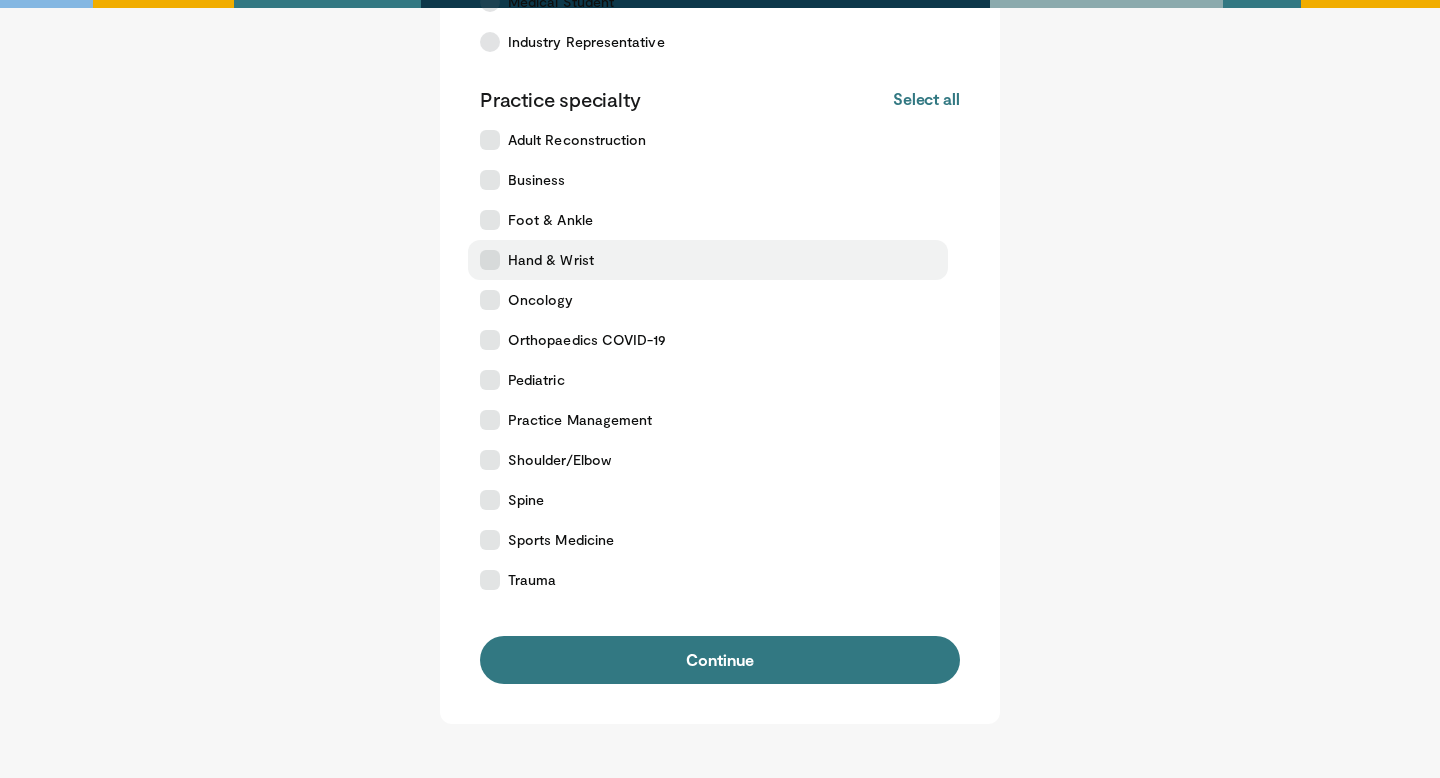 click on "Hand & Wrist" at bounding box center [551, 260] 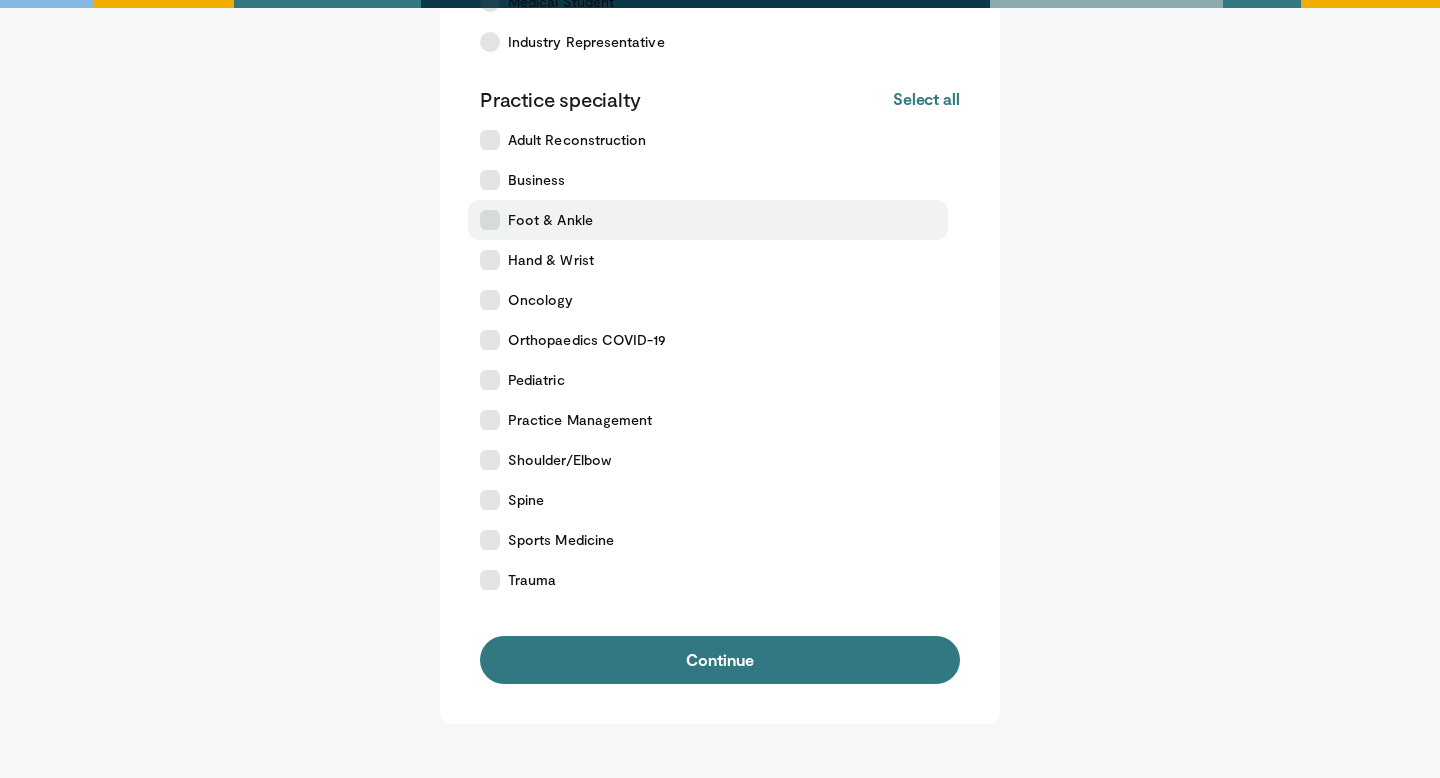 click on "Foot & Ankle" at bounding box center (708, 220) 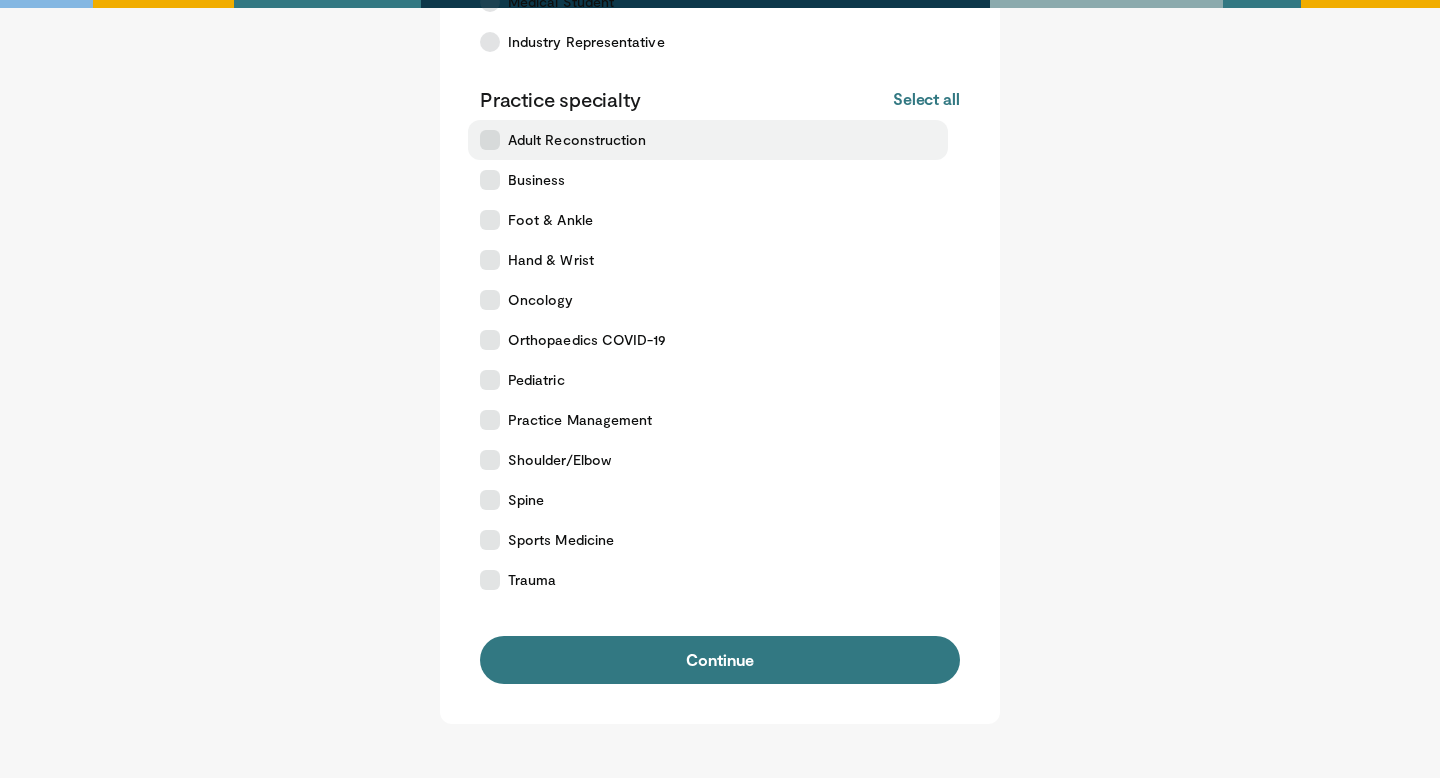 click on "Adult Reconstruction" at bounding box center [577, 140] 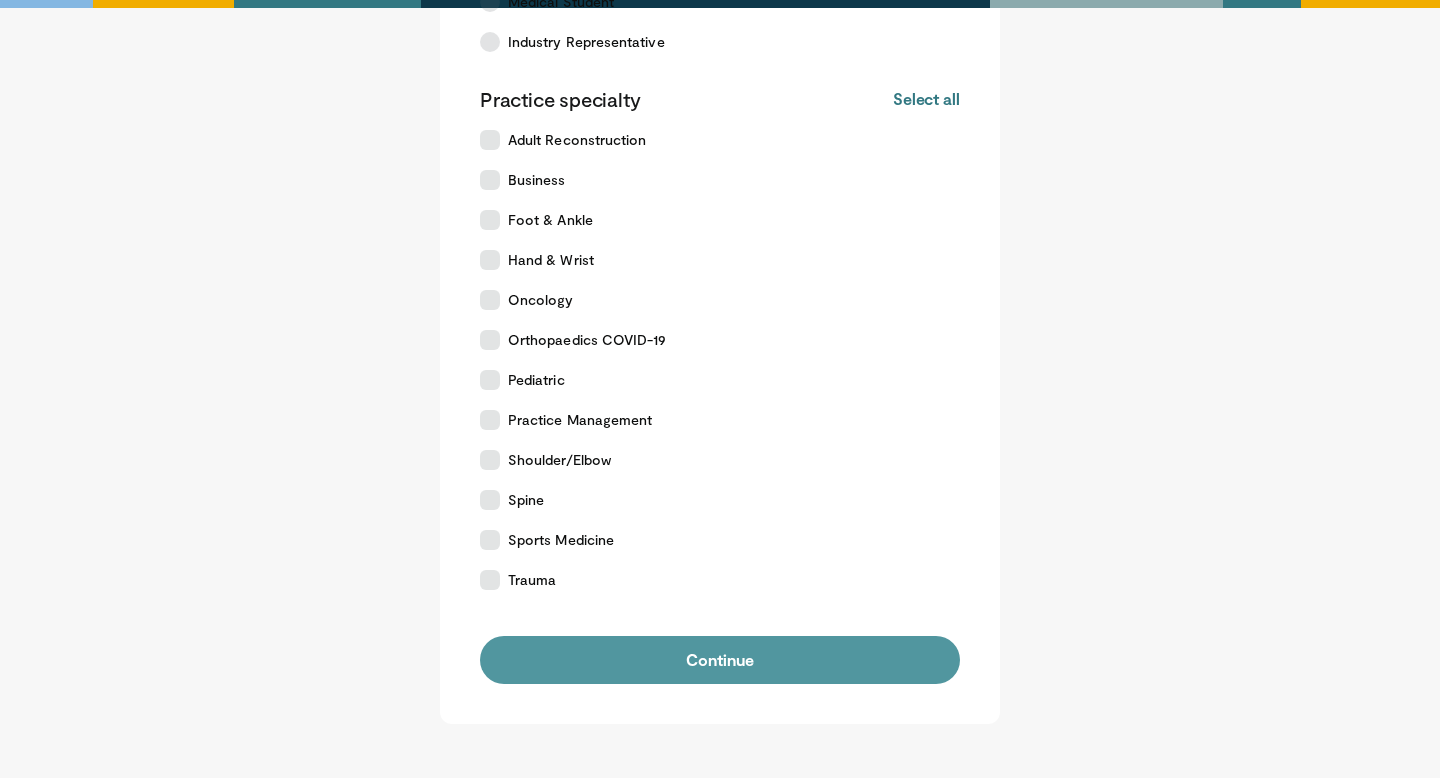 click on "Continue" at bounding box center [720, 660] 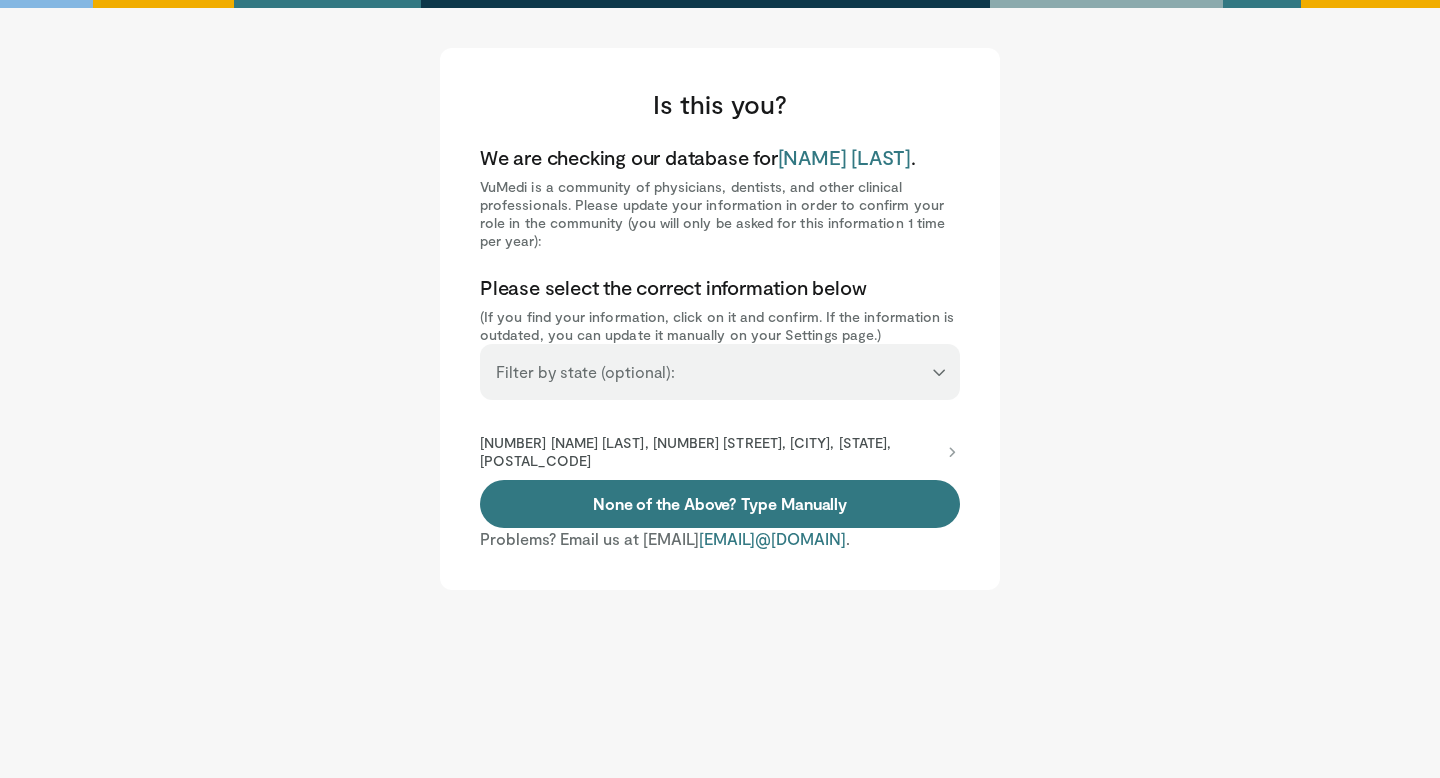 scroll, scrollTop: 0, scrollLeft: 0, axis: both 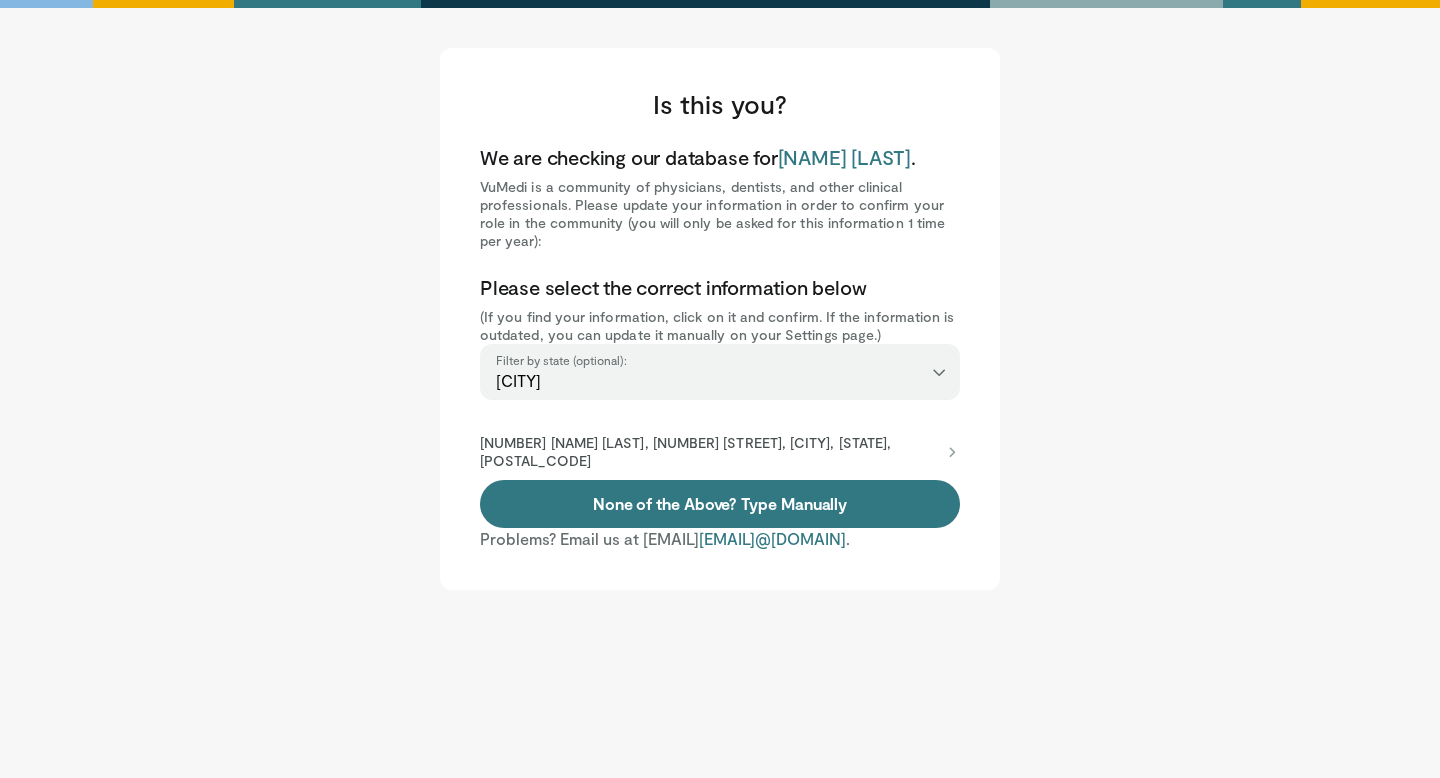 click on "[NUMBER] [NAME] [LAST], [NUMBER] [STREET], [CITY], [STATE], [POSTAL_CODE]" at bounding box center [710, 452] 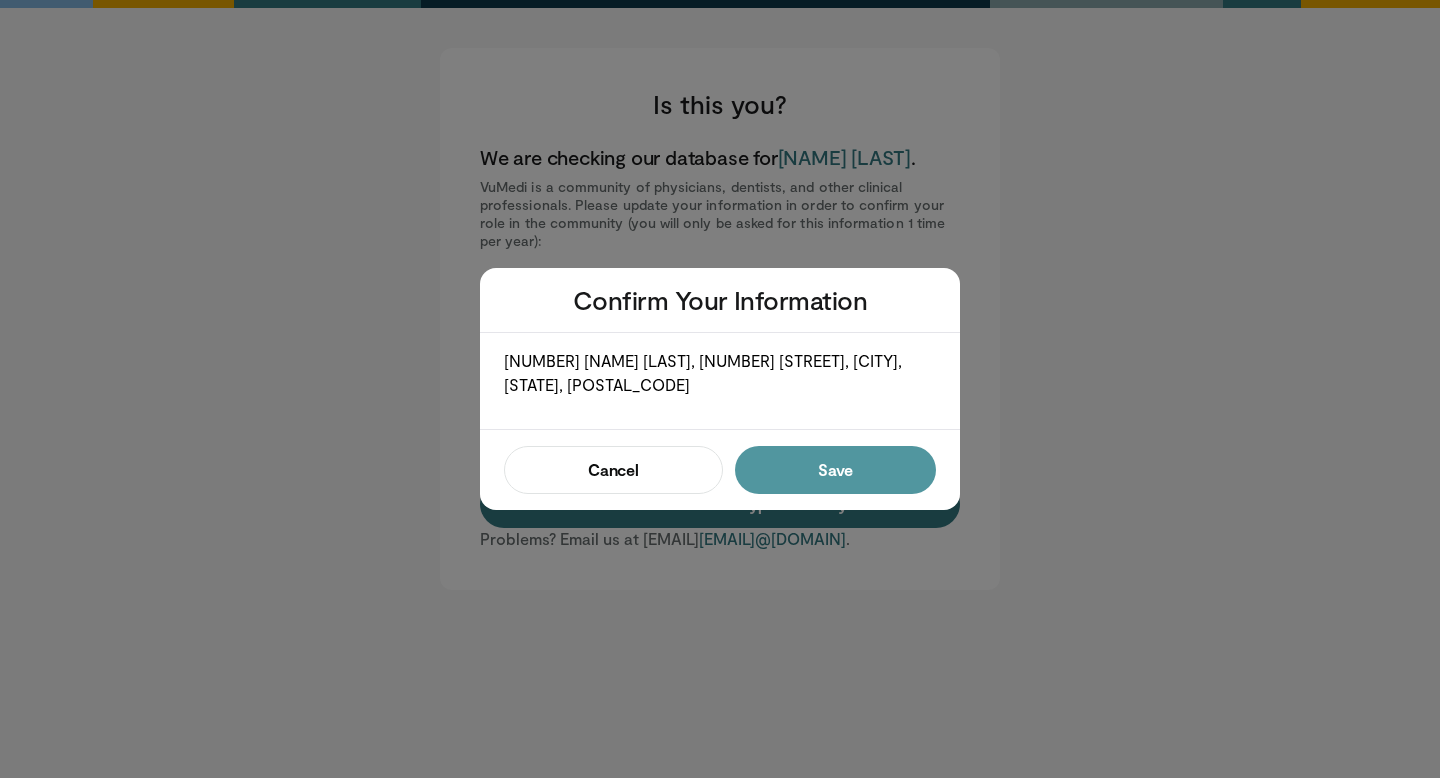 click on "Save" at bounding box center [835, 470] 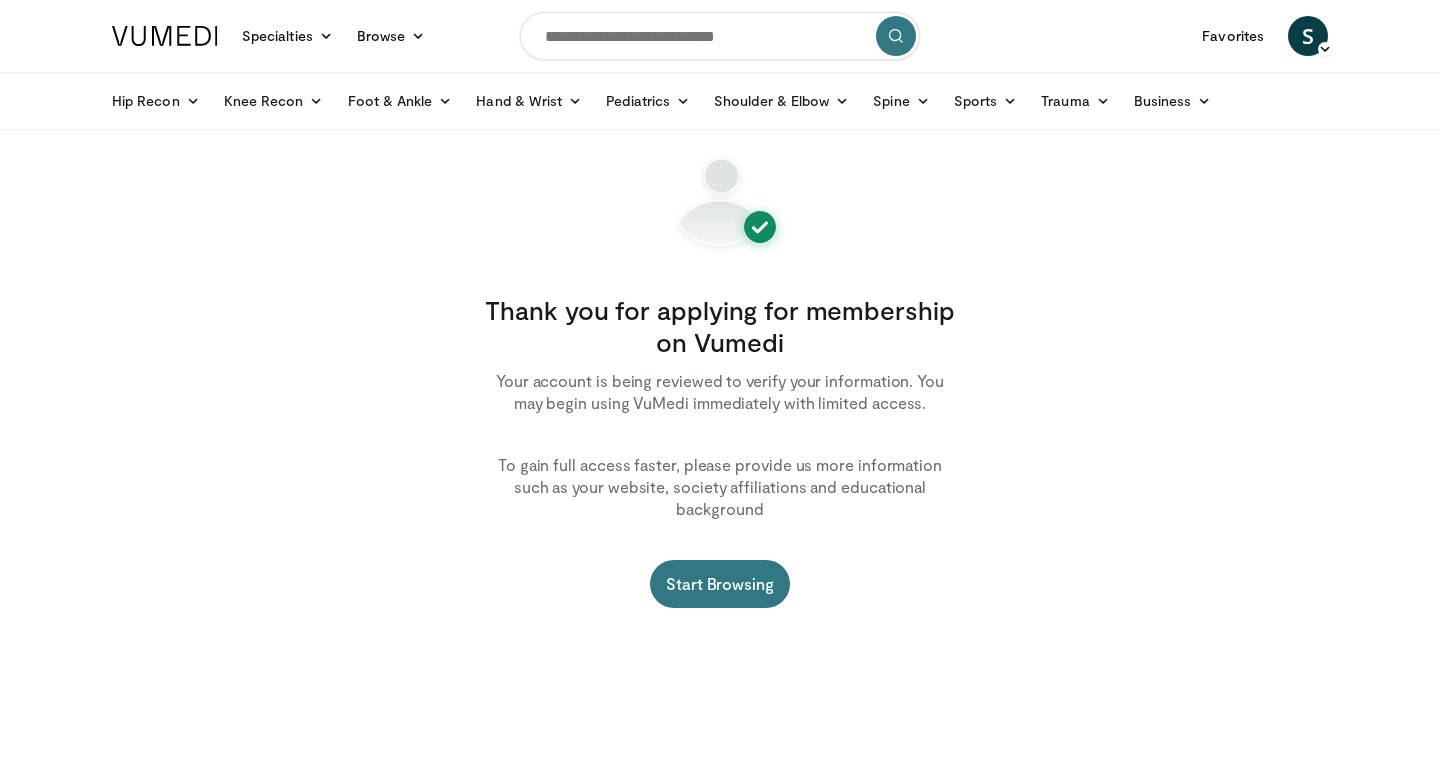 scroll, scrollTop: 0, scrollLeft: 0, axis: both 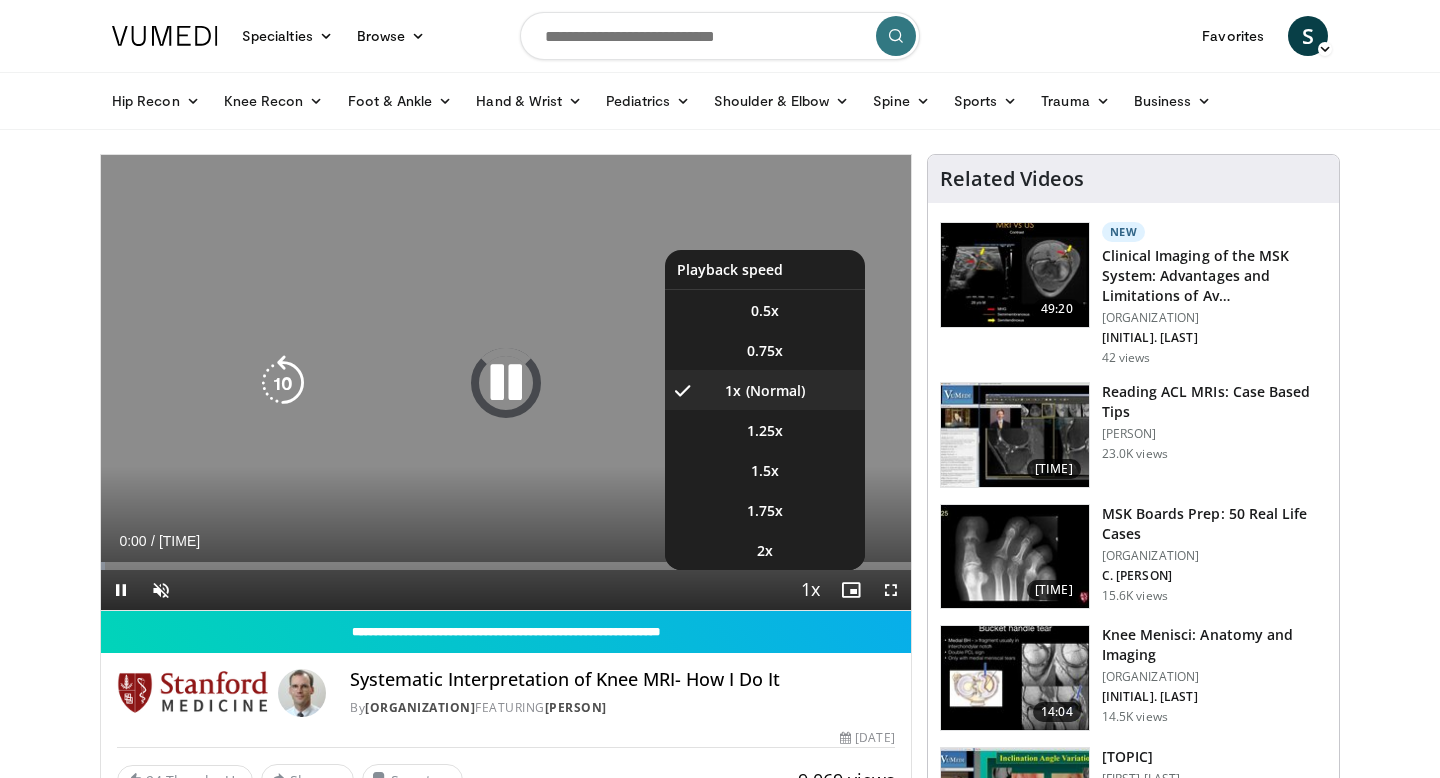 click at bounding box center (811, 591) 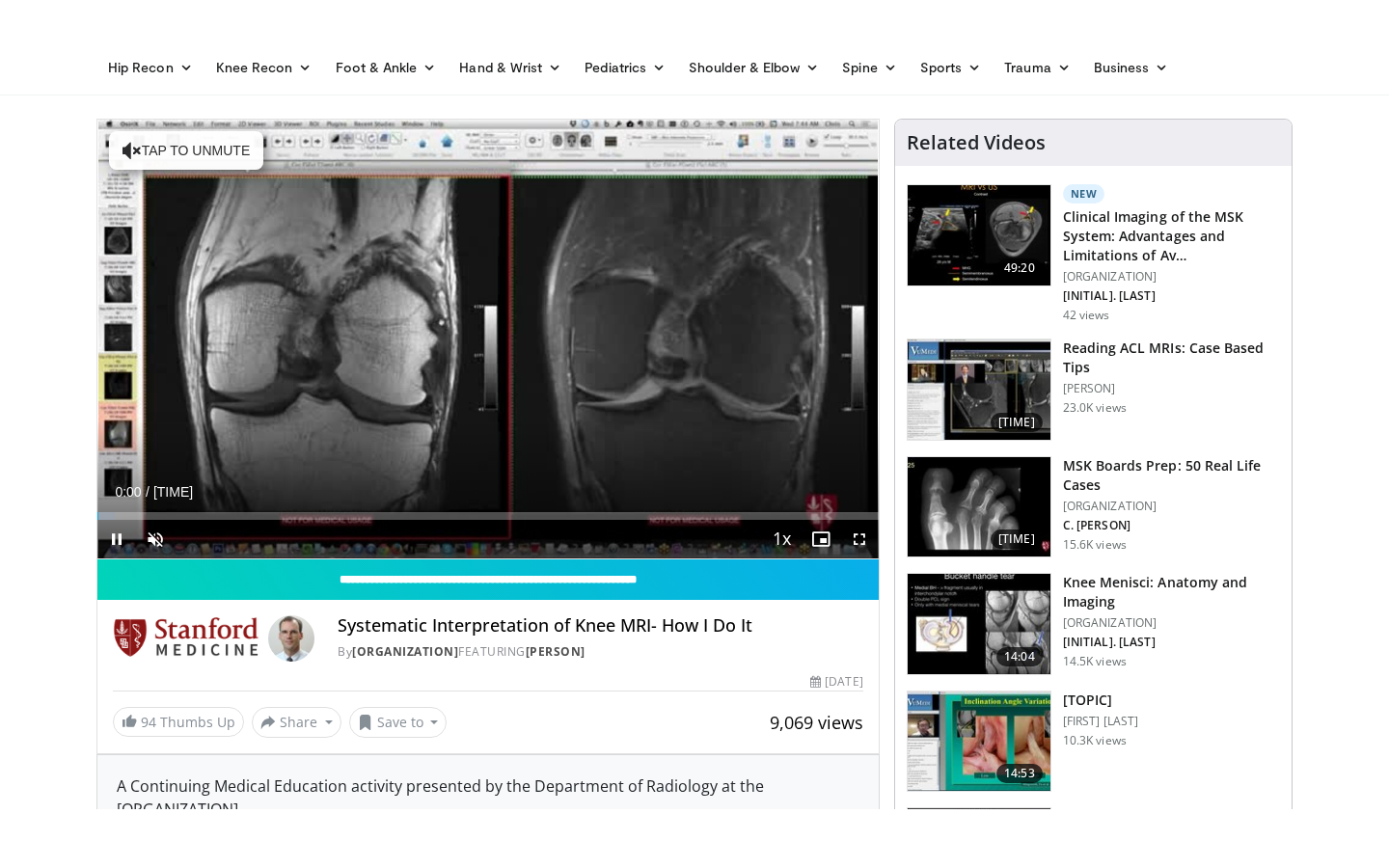scroll, scrollTop: 216, scrollLeft: 0, axis: vertical 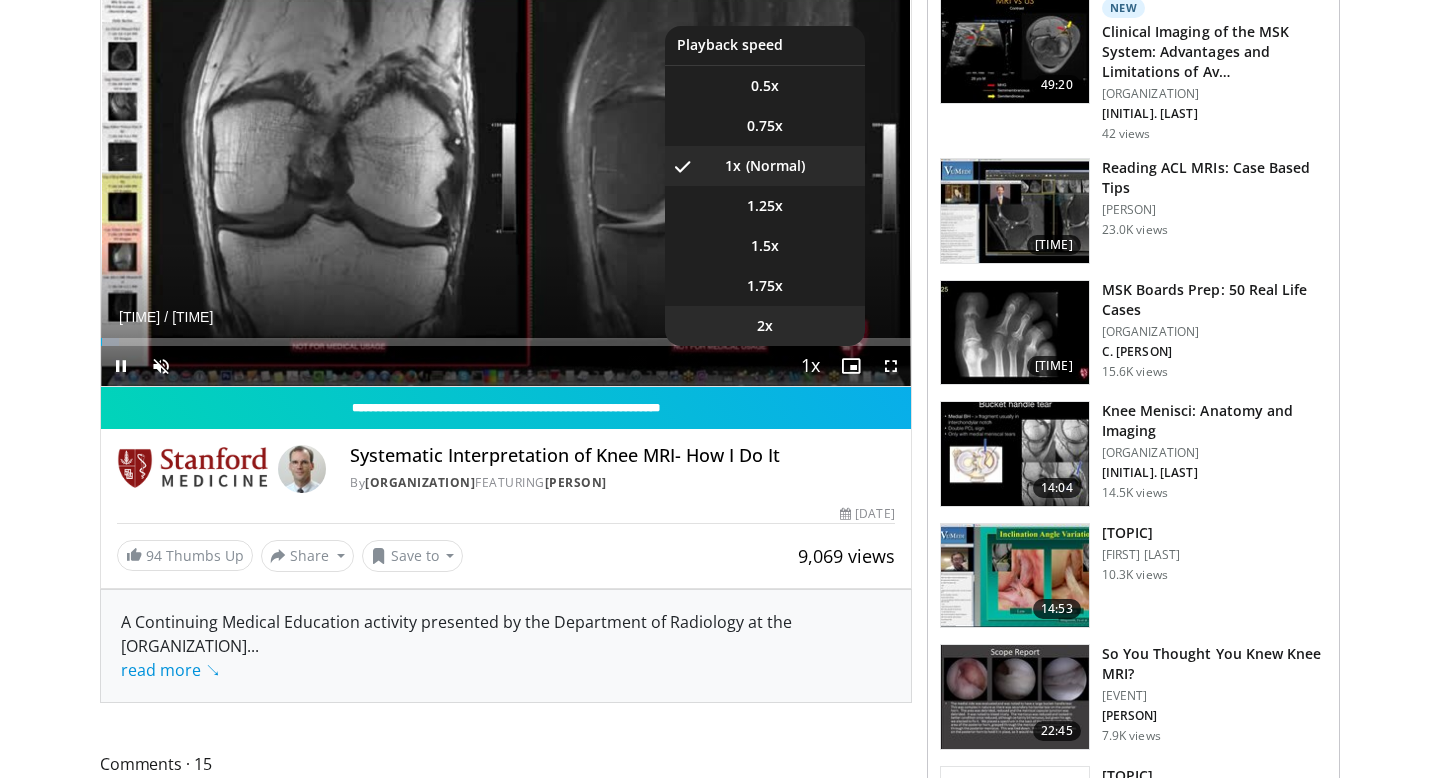 click on "2x" at bounding box center [765, 326] 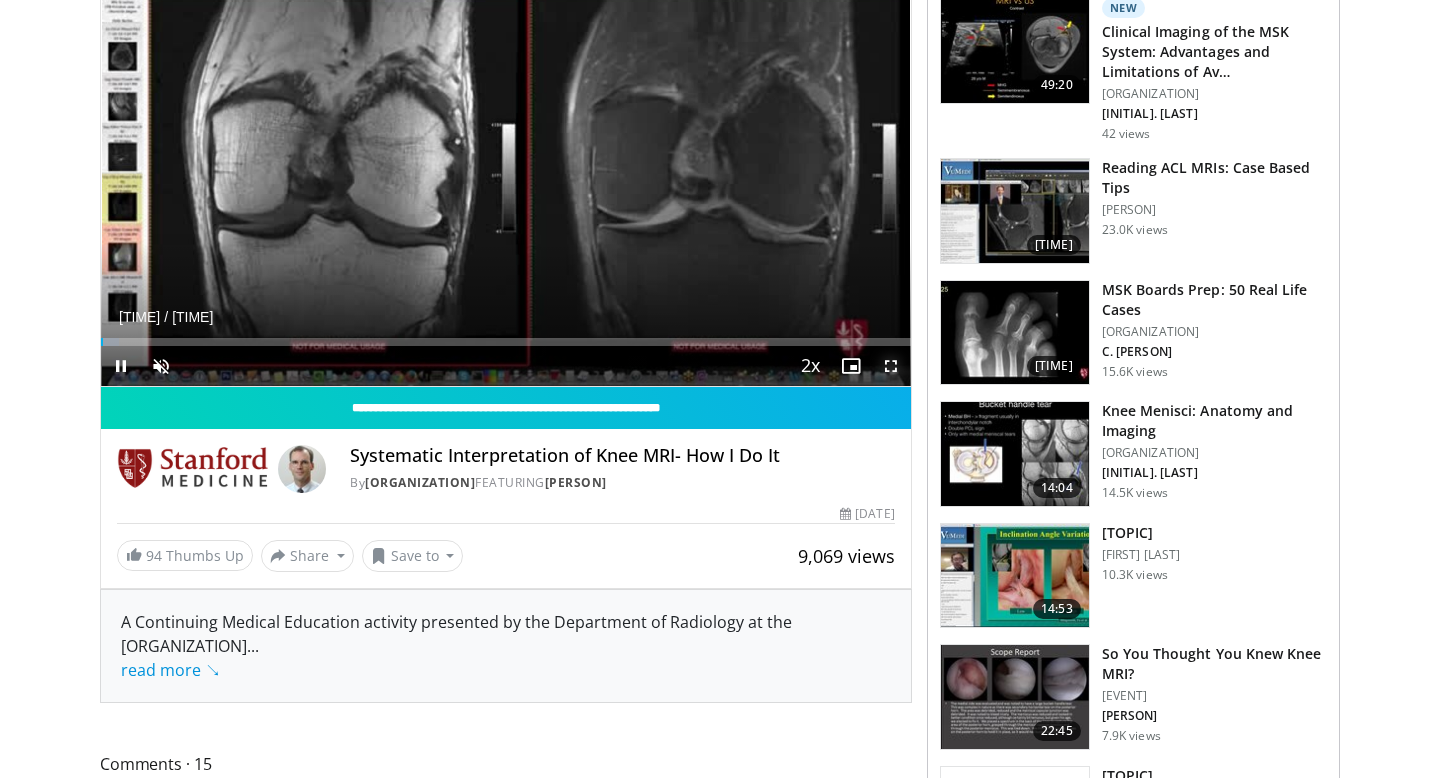 click at bounding box center (891, 366) 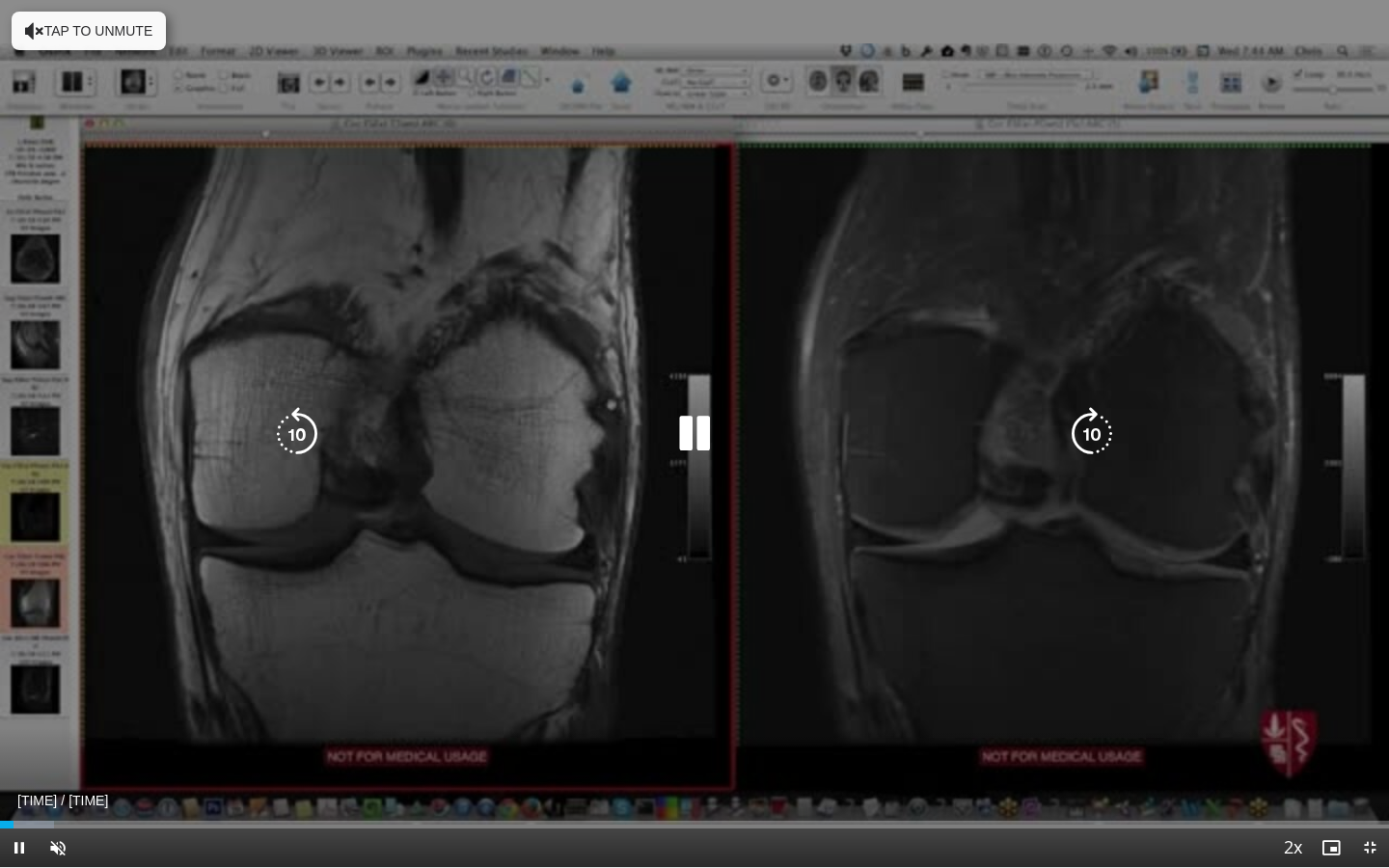 click on "Tap to unmute" at bounding box center [89, 31] 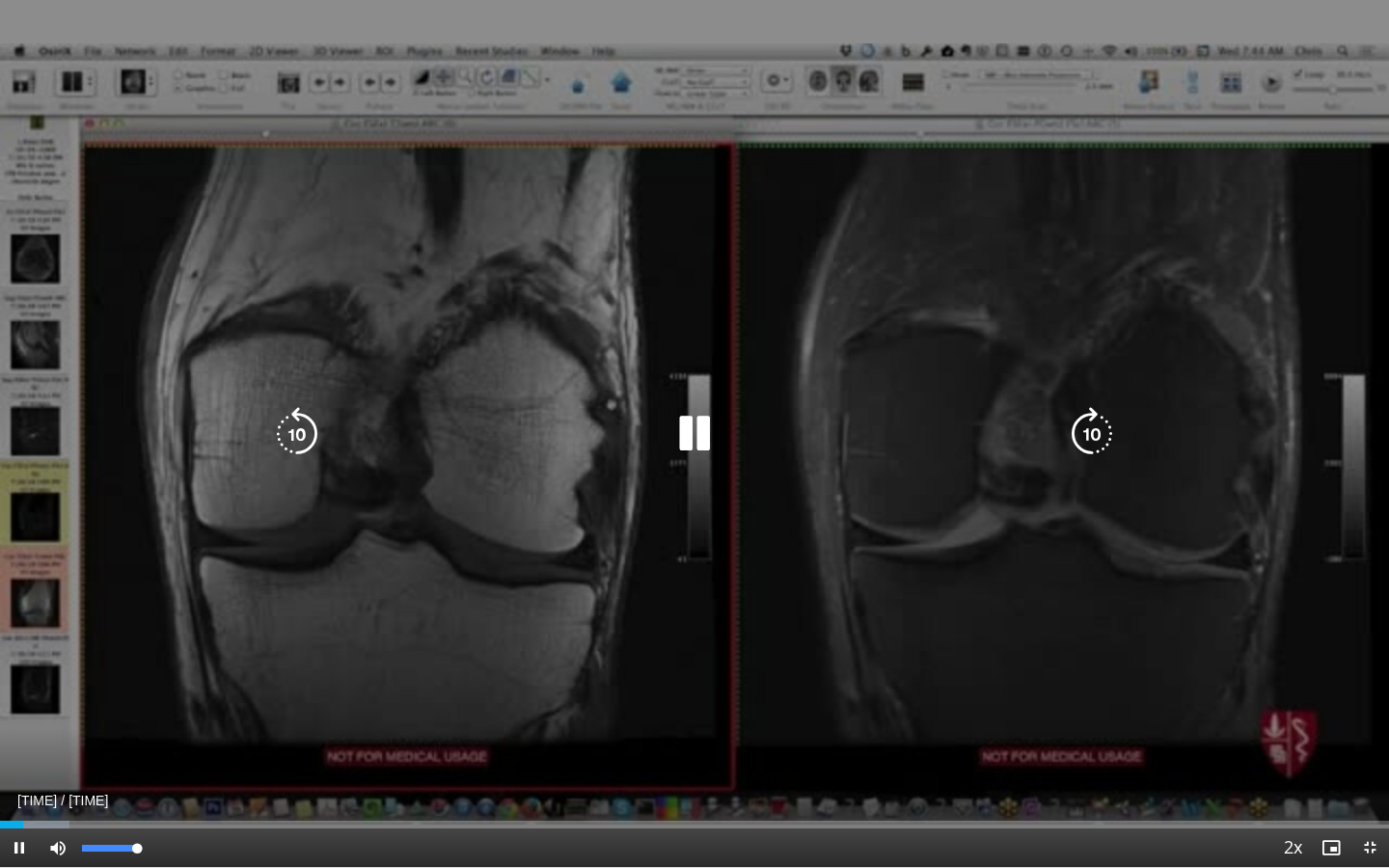 drag, startPoint x: 140, startPoint y: 843, endPoint x: 232, endPoint y: 840, distance: 92.0489 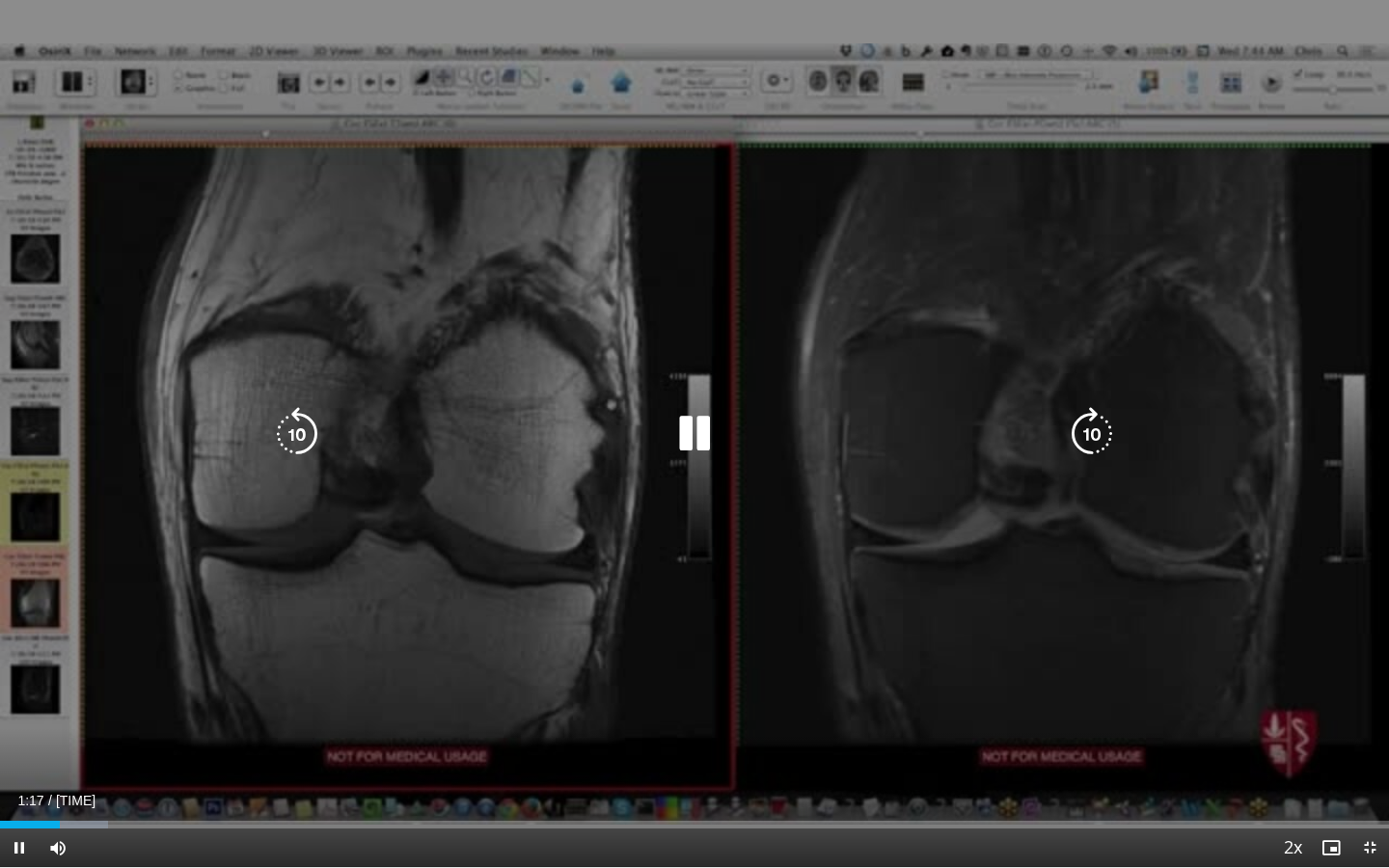 click at bounding box center (694, 434) 